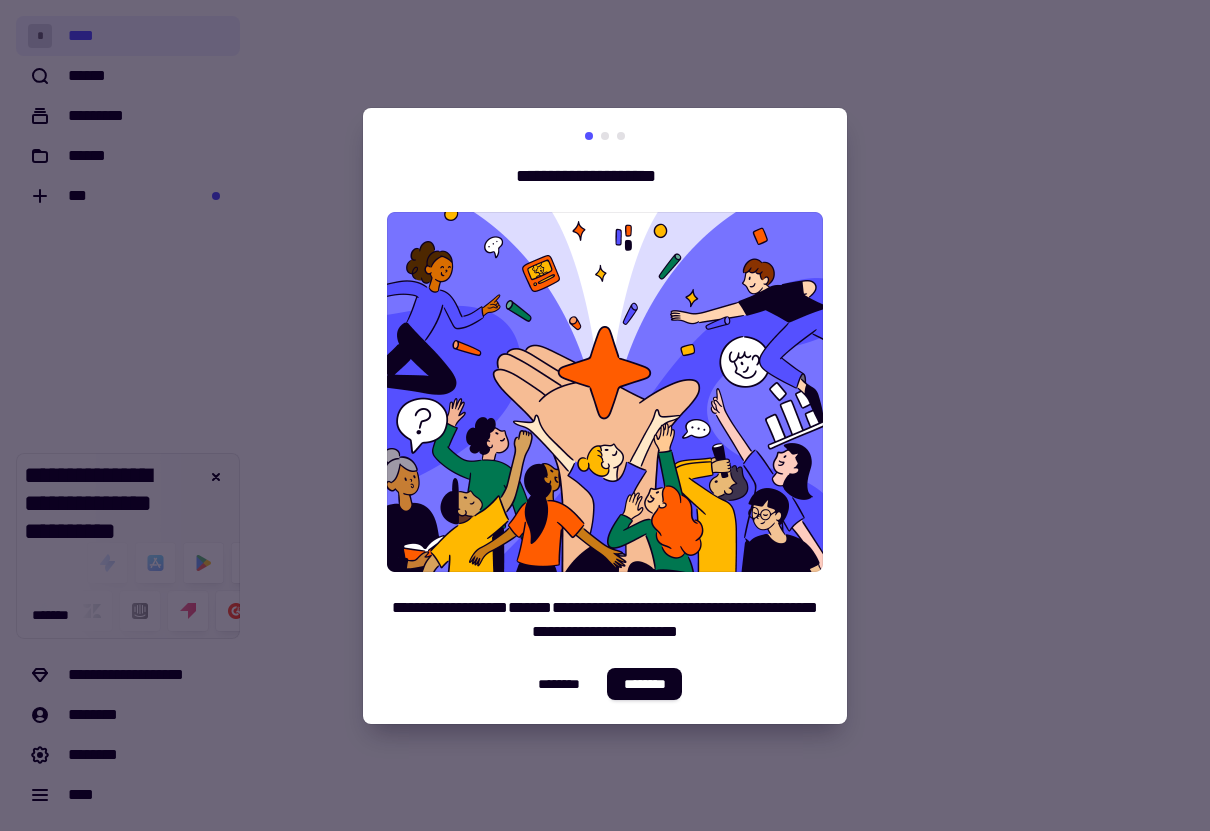 scroll, scrollTop: 0, scrollLeft: 0, axis: both 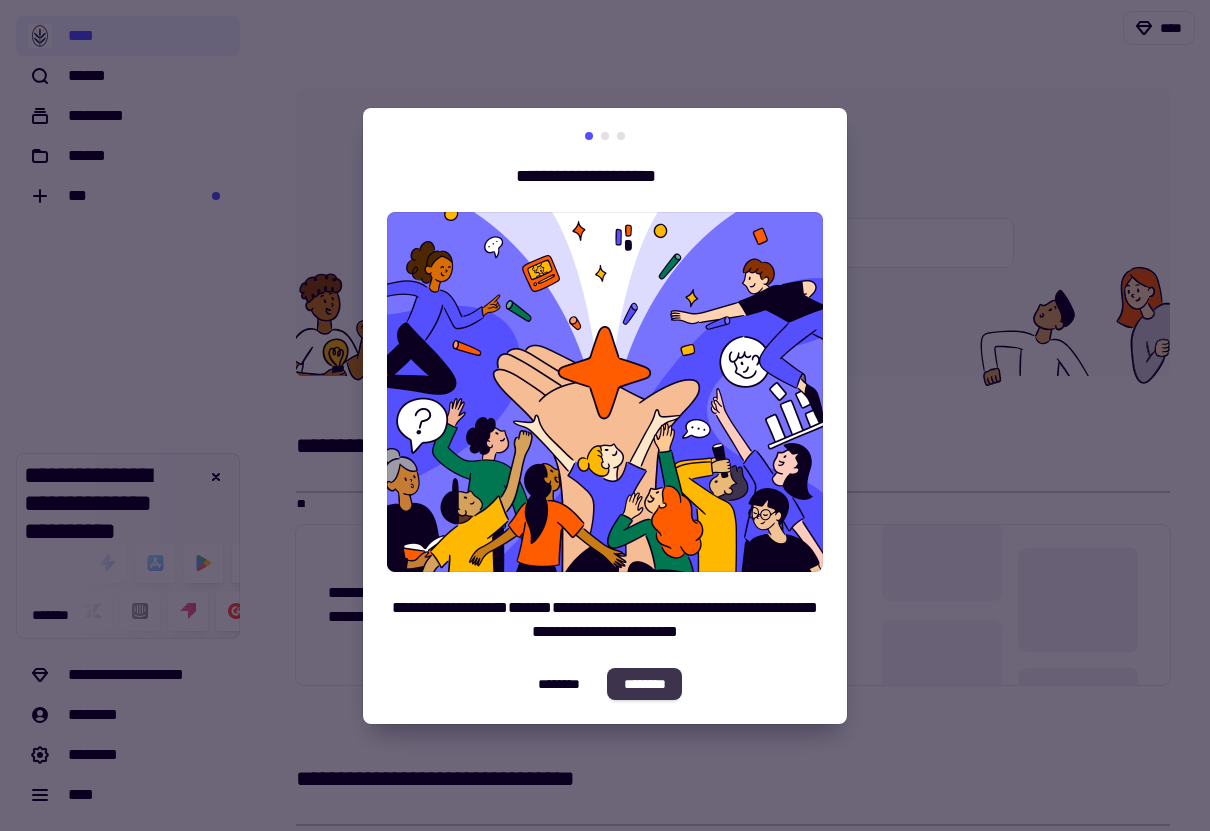 click on "********" 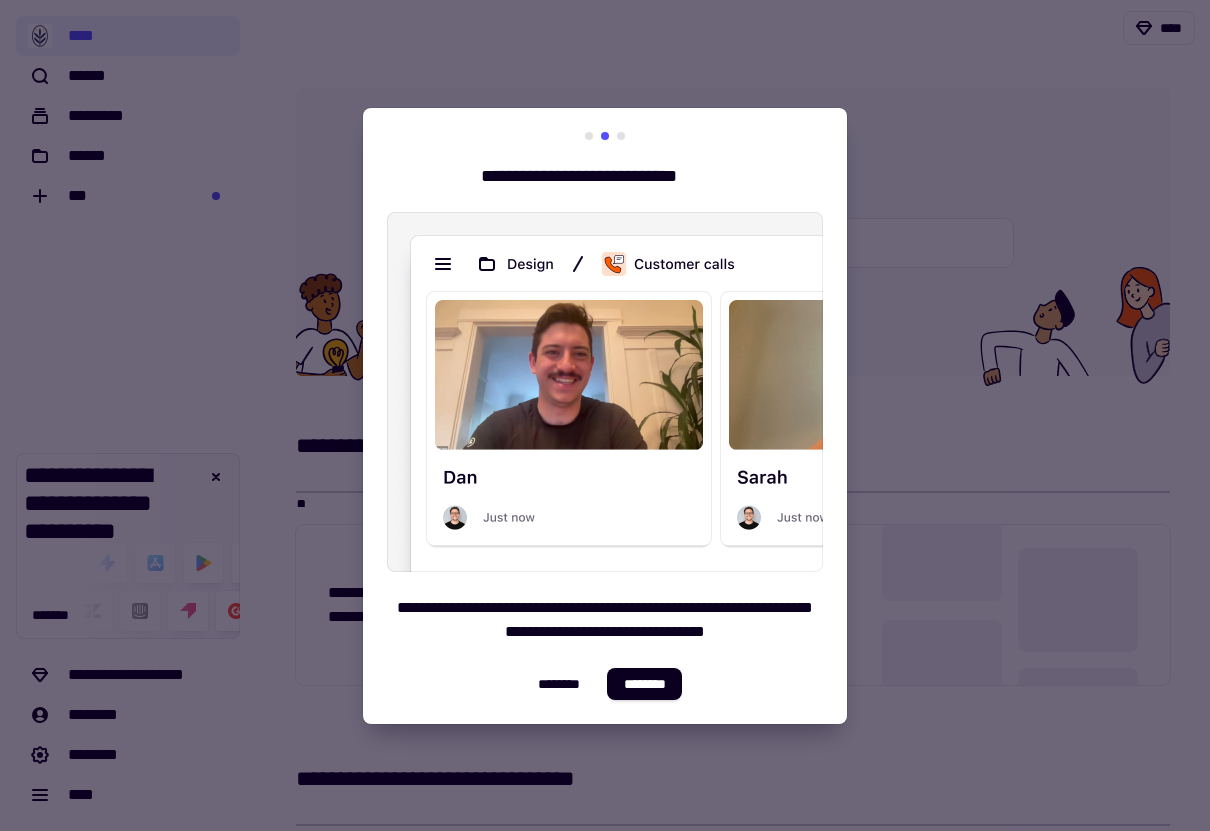 click on "********" 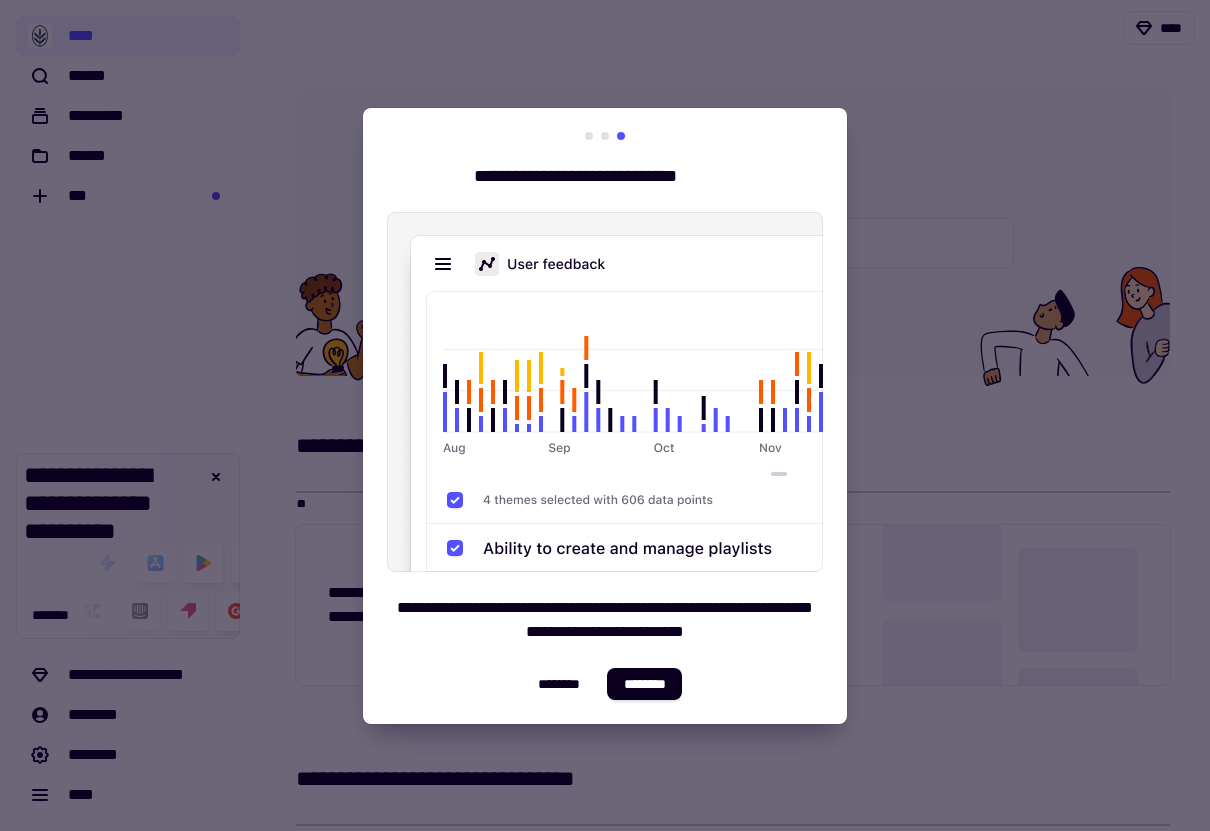 click on "********" 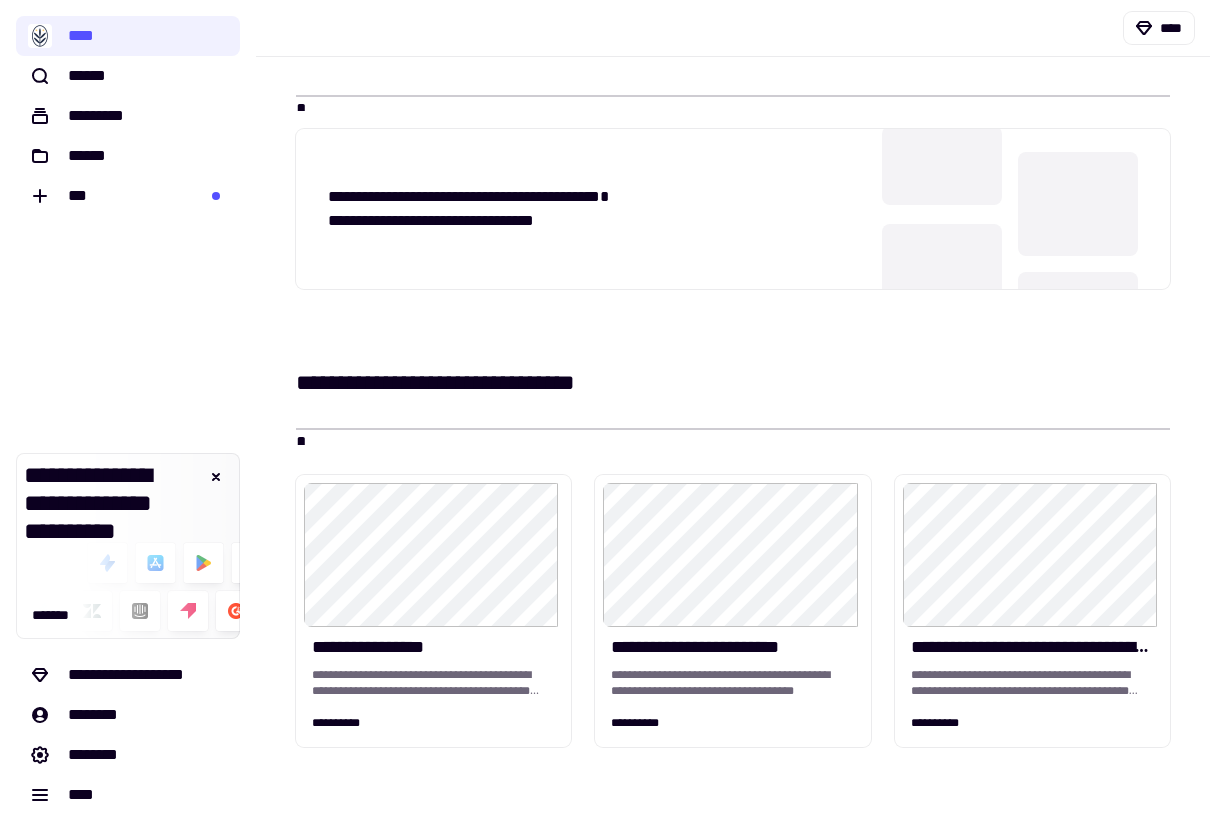 scroll, scrollTop: 32, scrollLeft: 0, axis: vertical 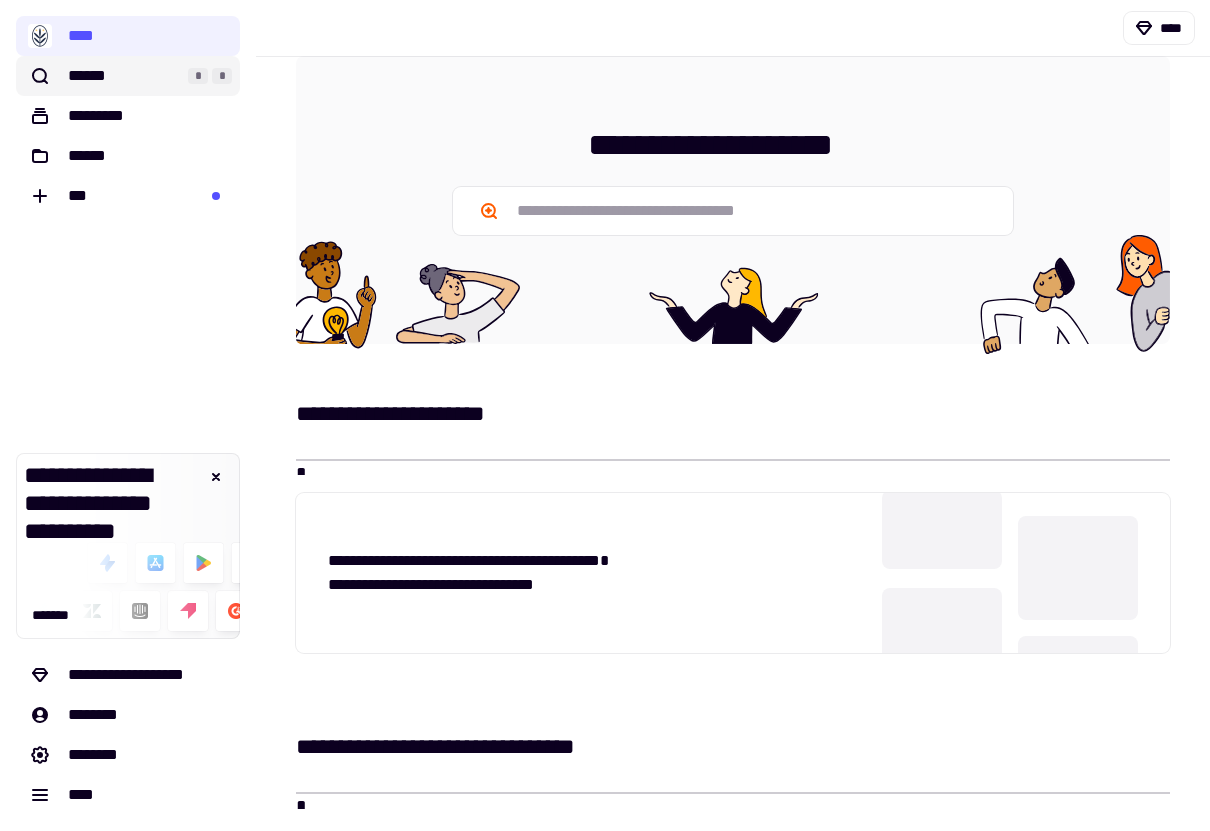 click on "******" 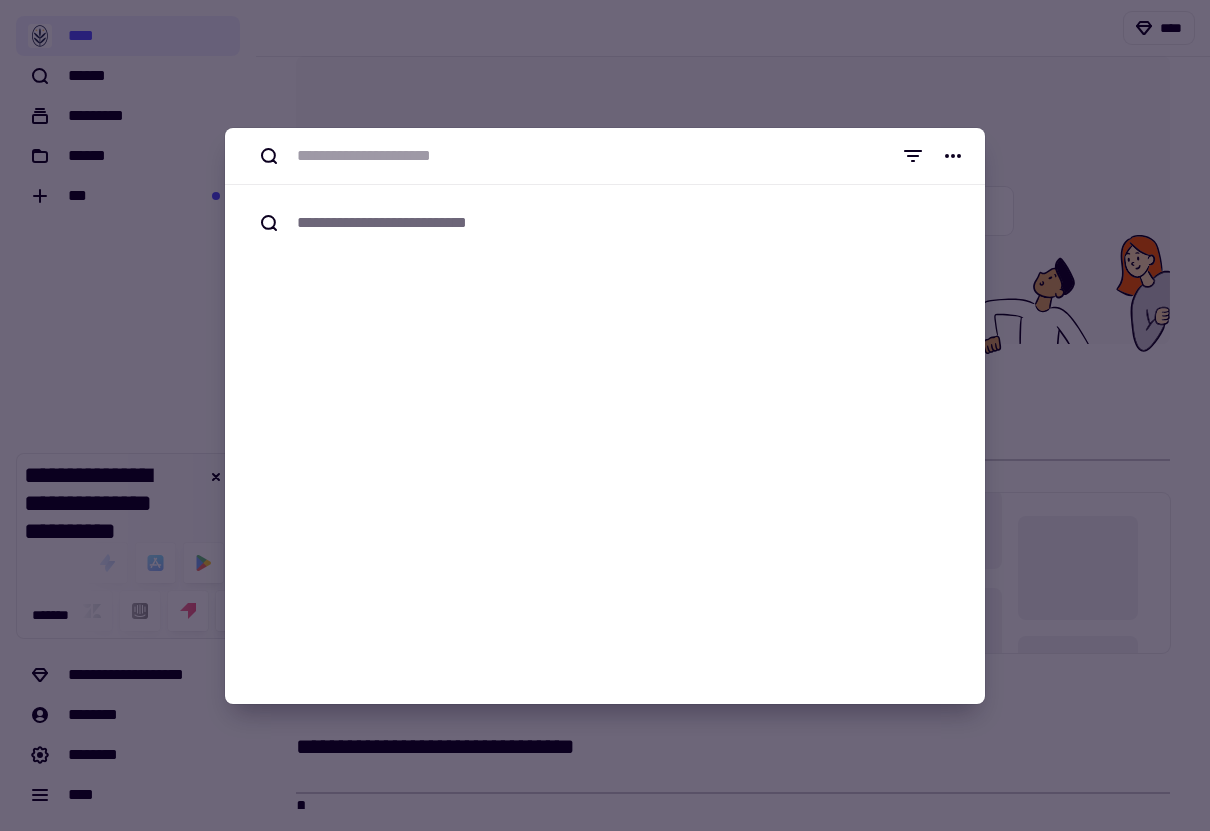 click at bounding box center [605, 415] 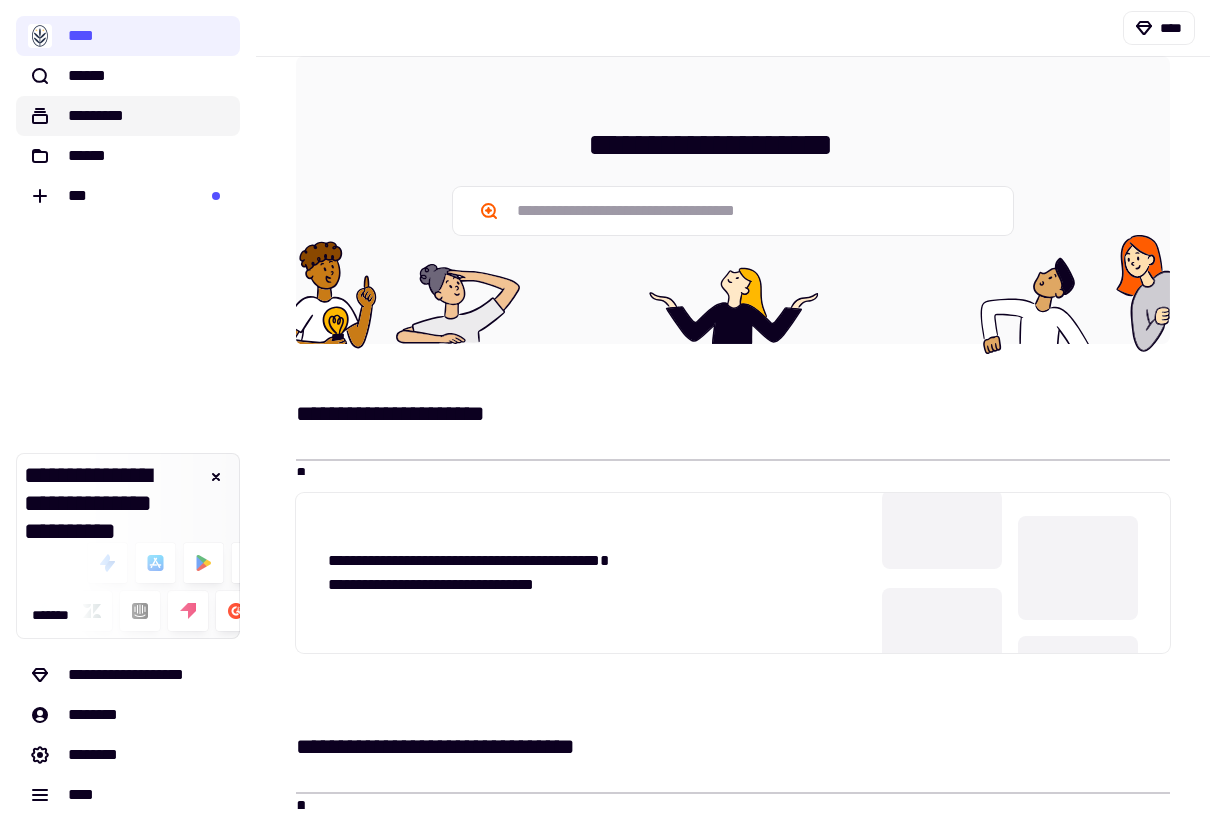 click on "*********" 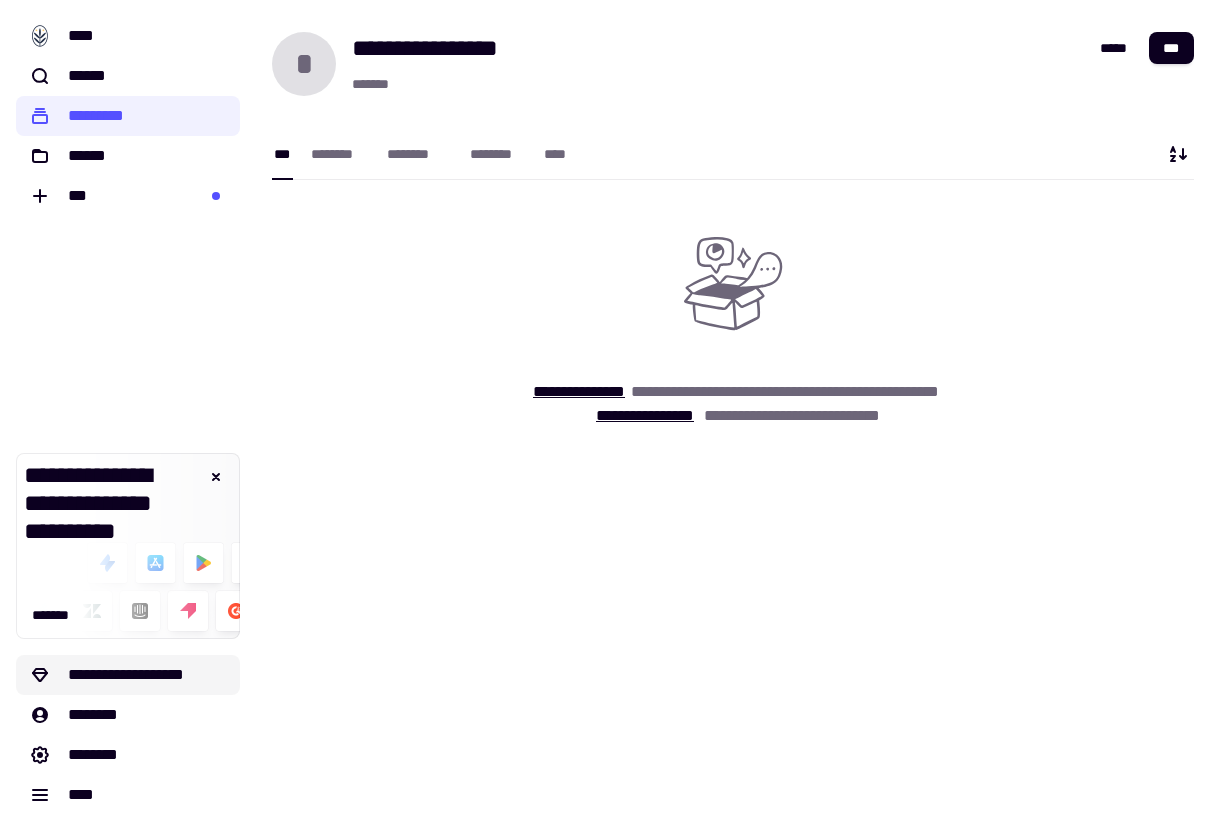 click on "**********" 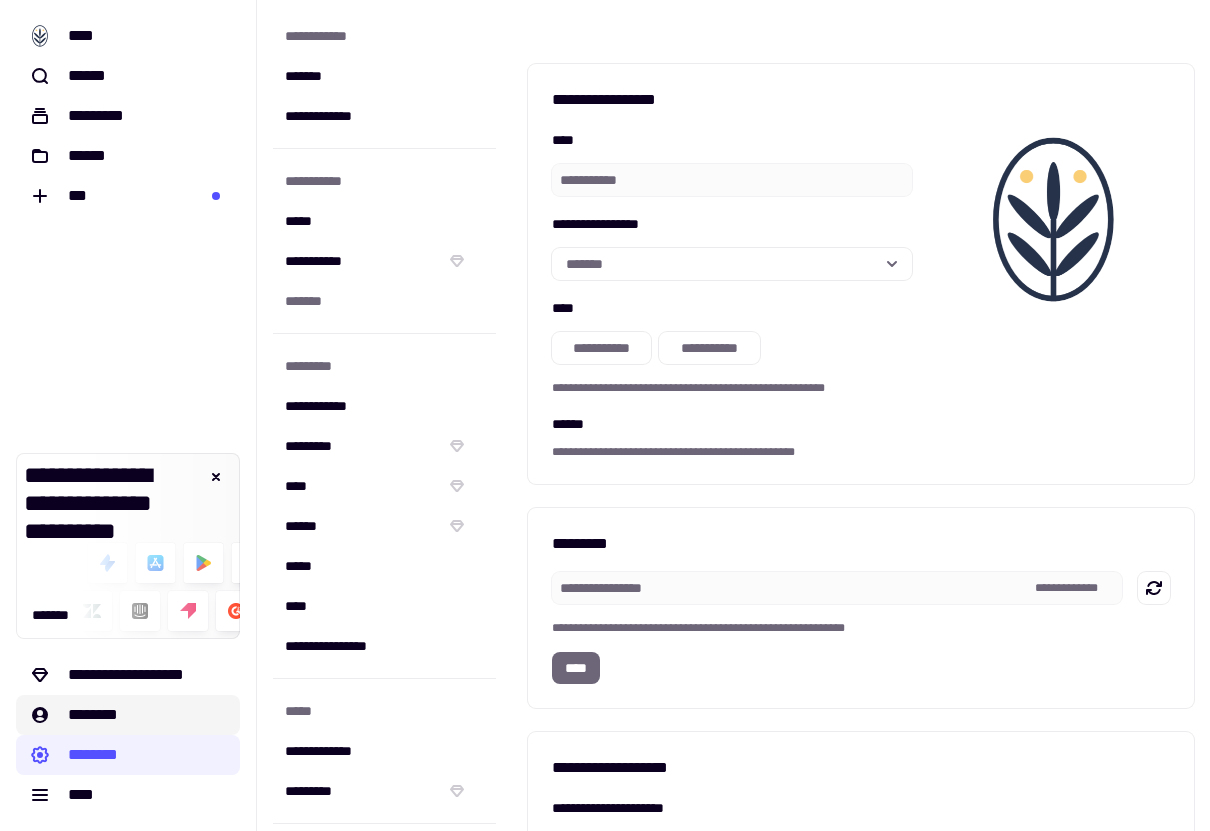 click on "********" 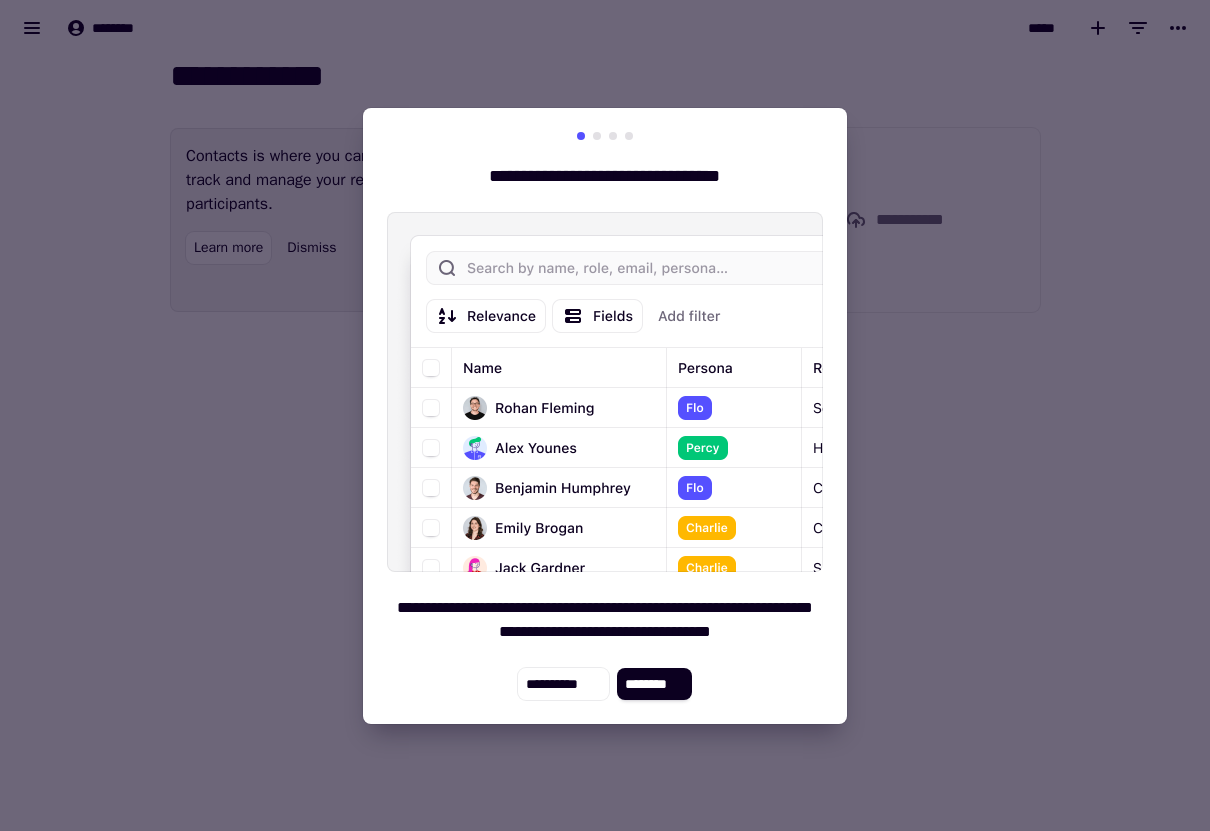 click at bounding box center [605, 415] 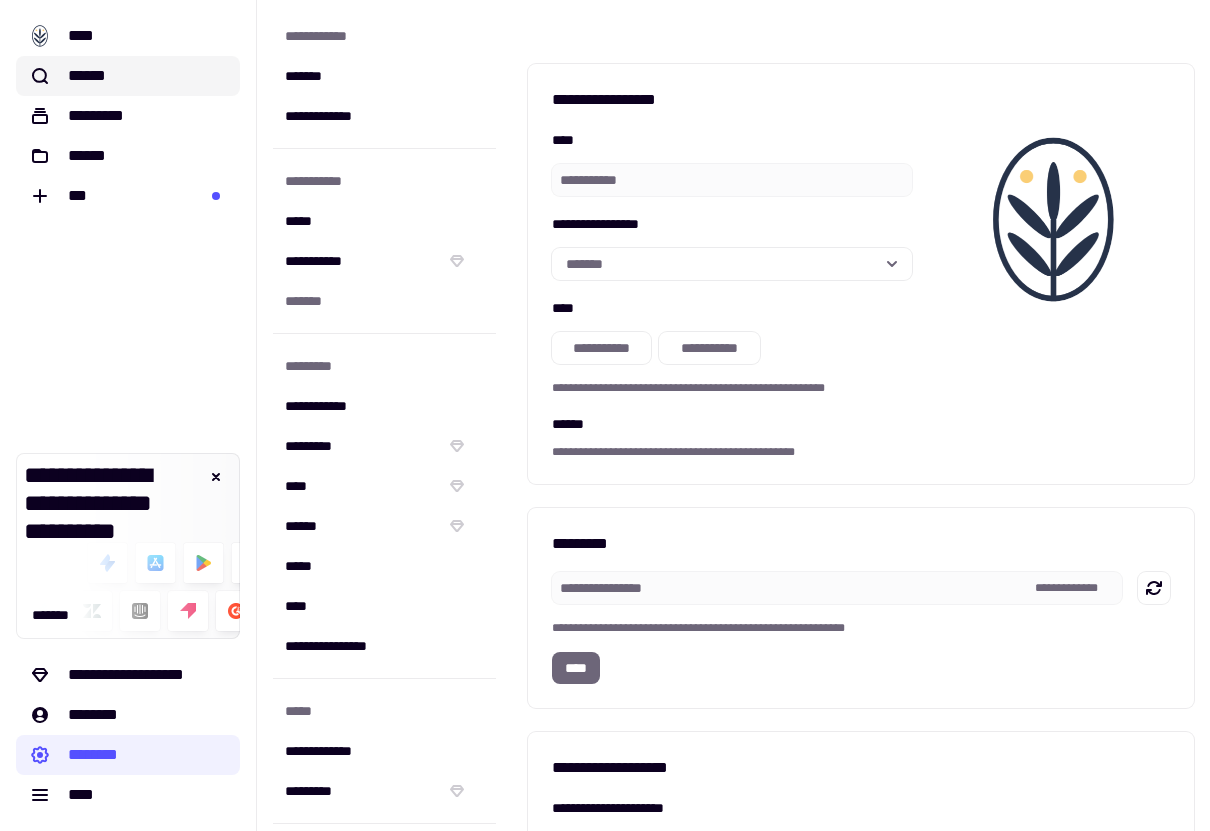 click on "******" 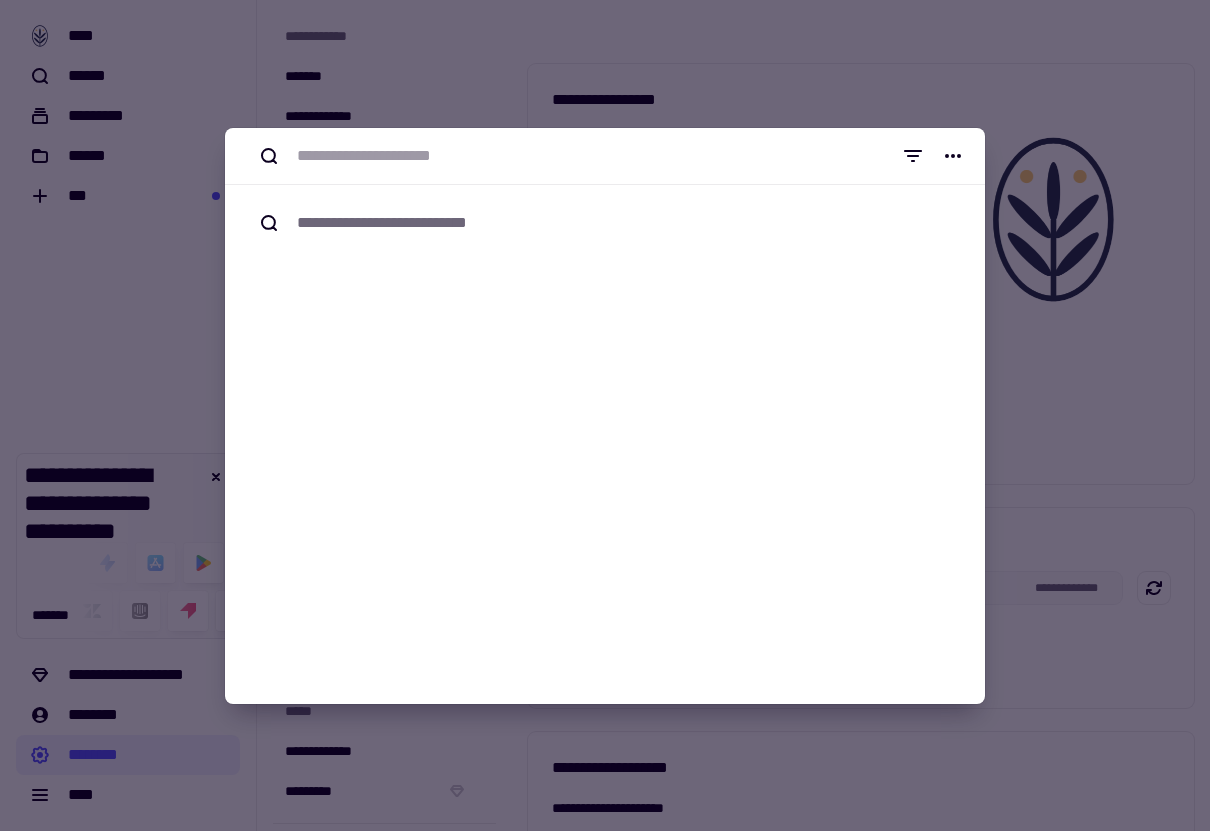 click at bounding box center [605, 415] 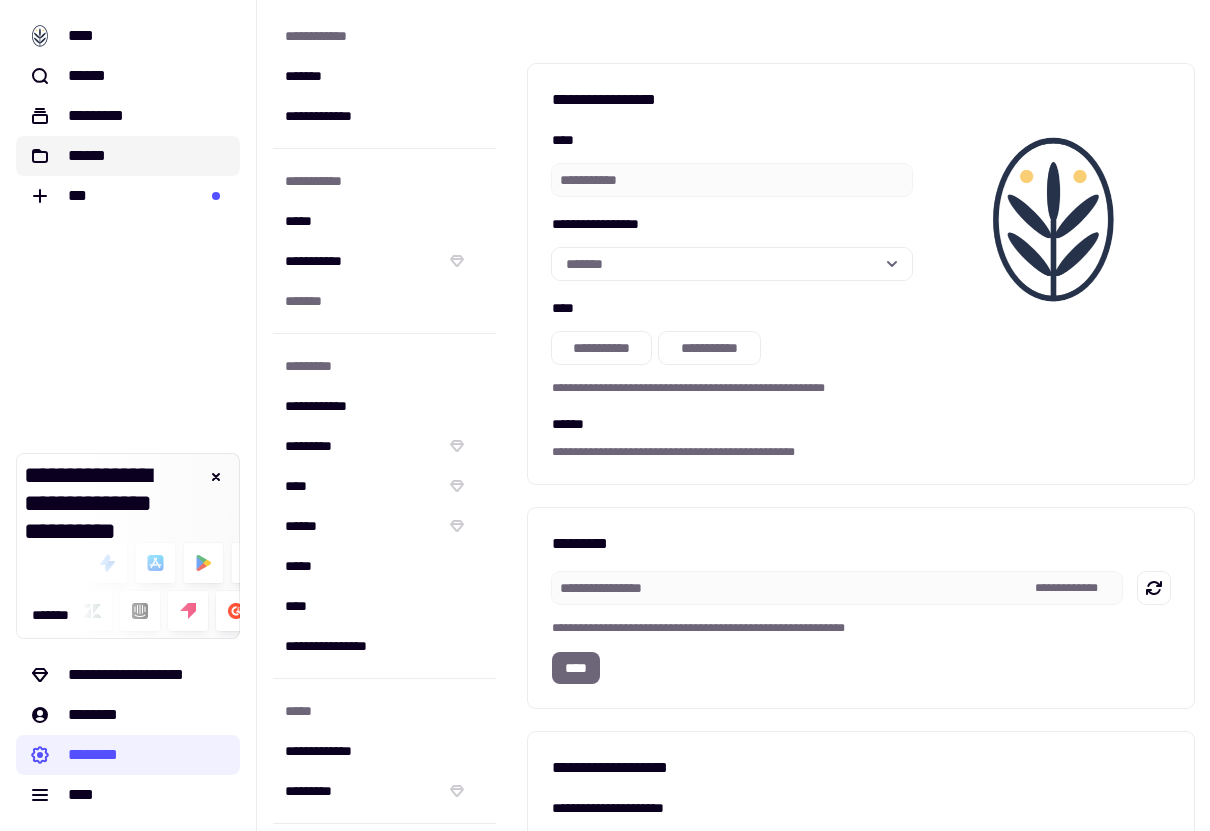 click on "******" 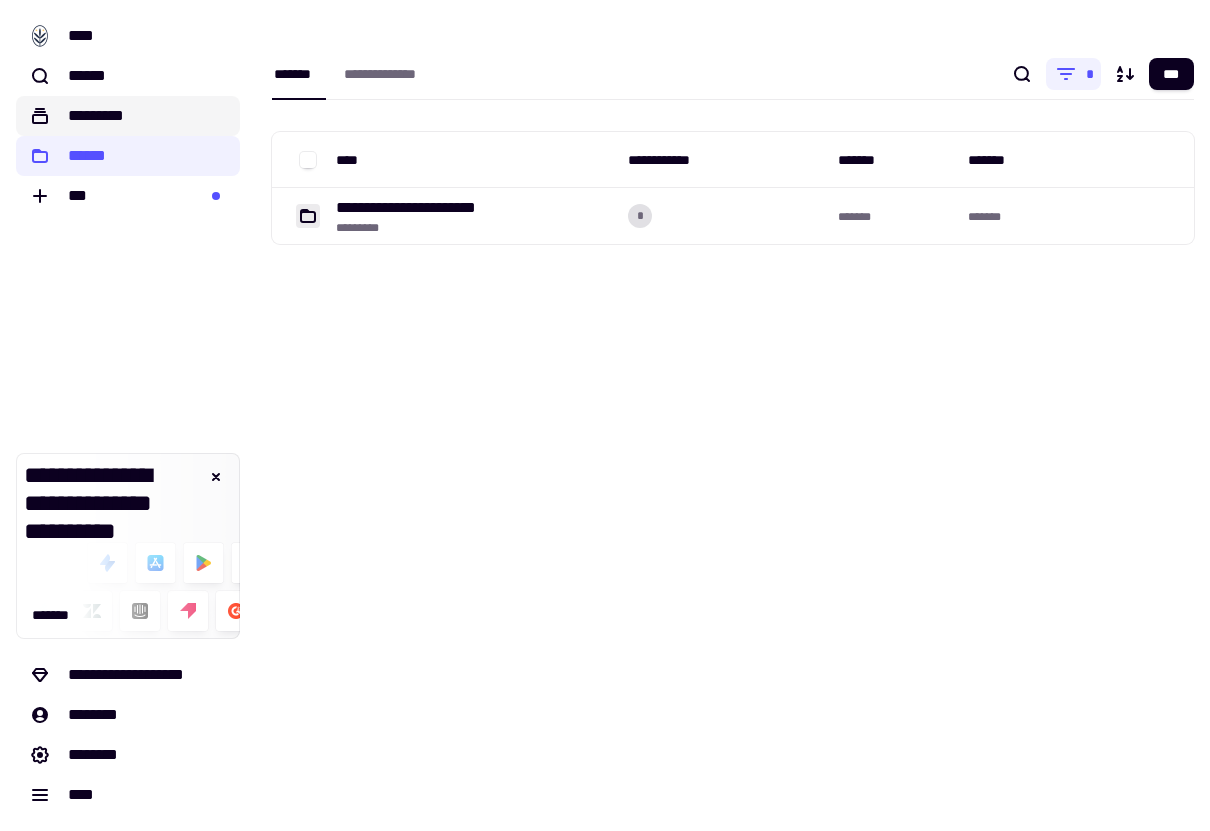 click on "*********" 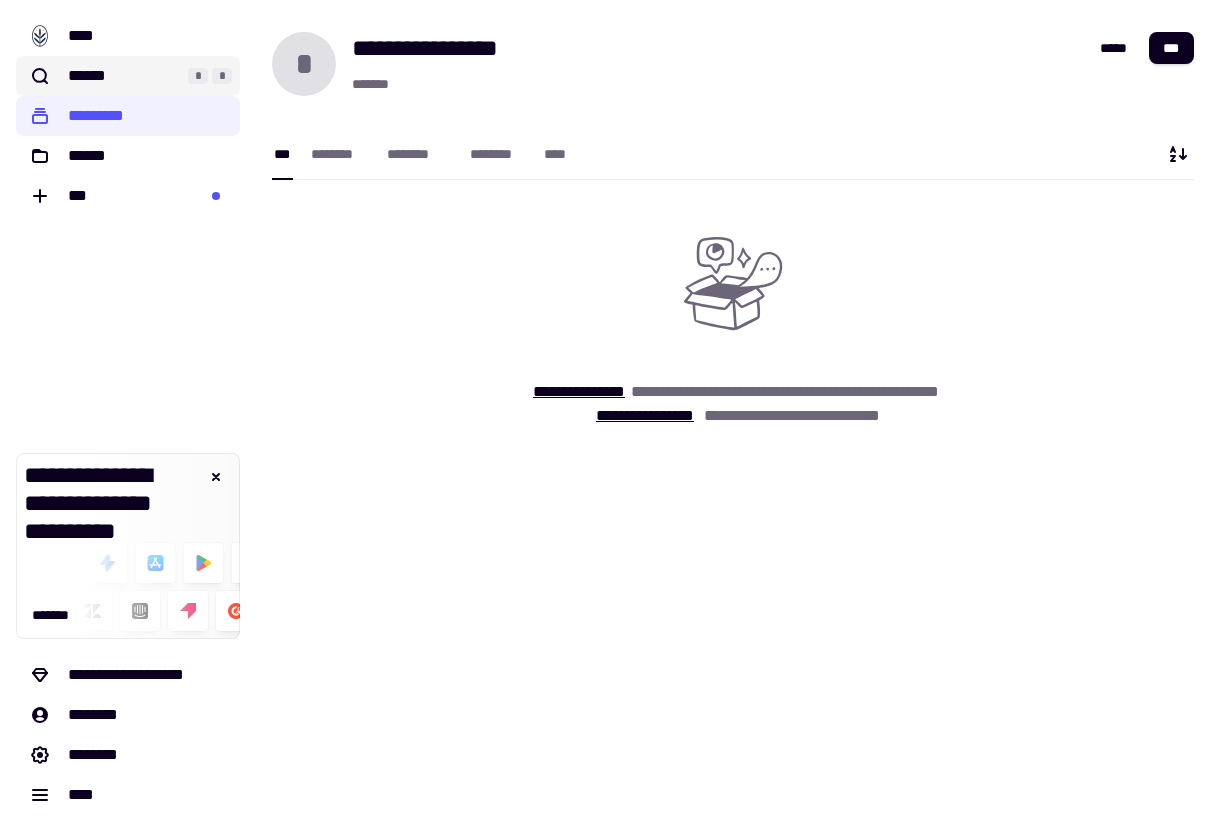 click on "******" 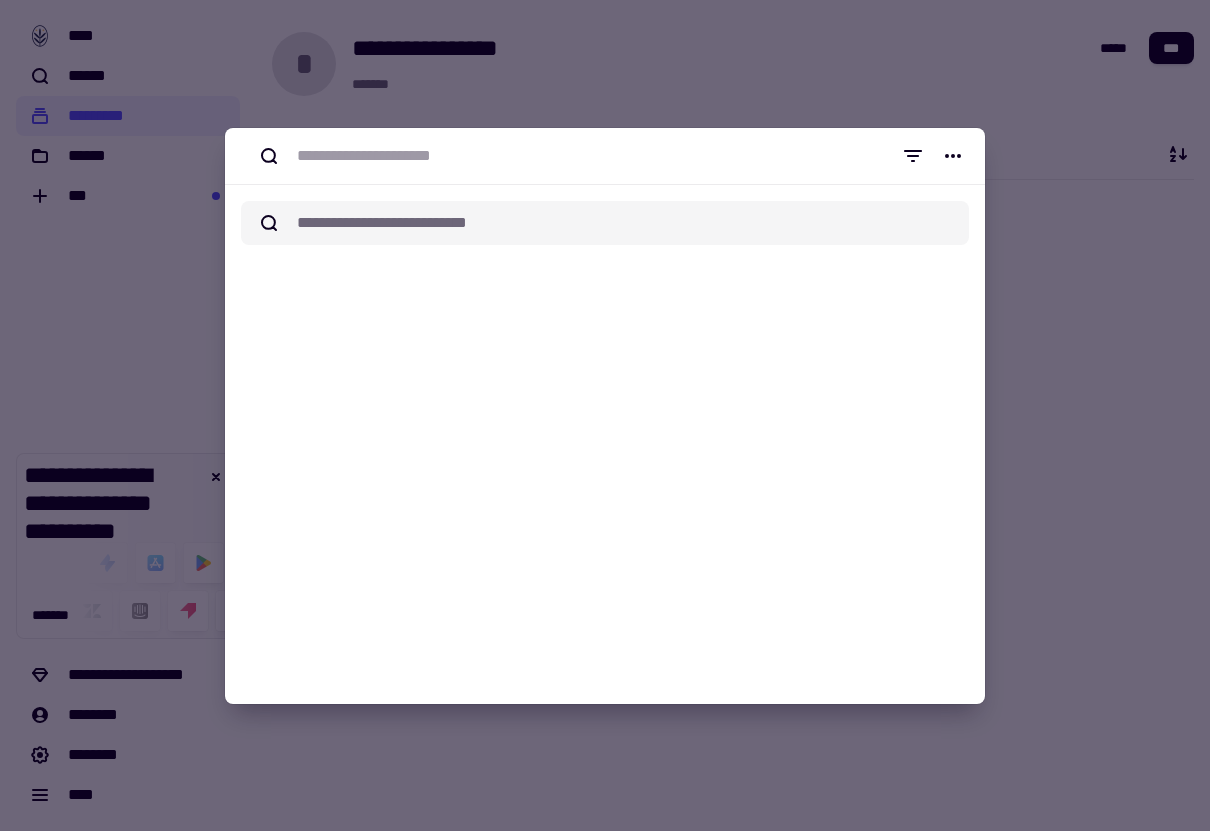 click at bounding box center [605, 415] 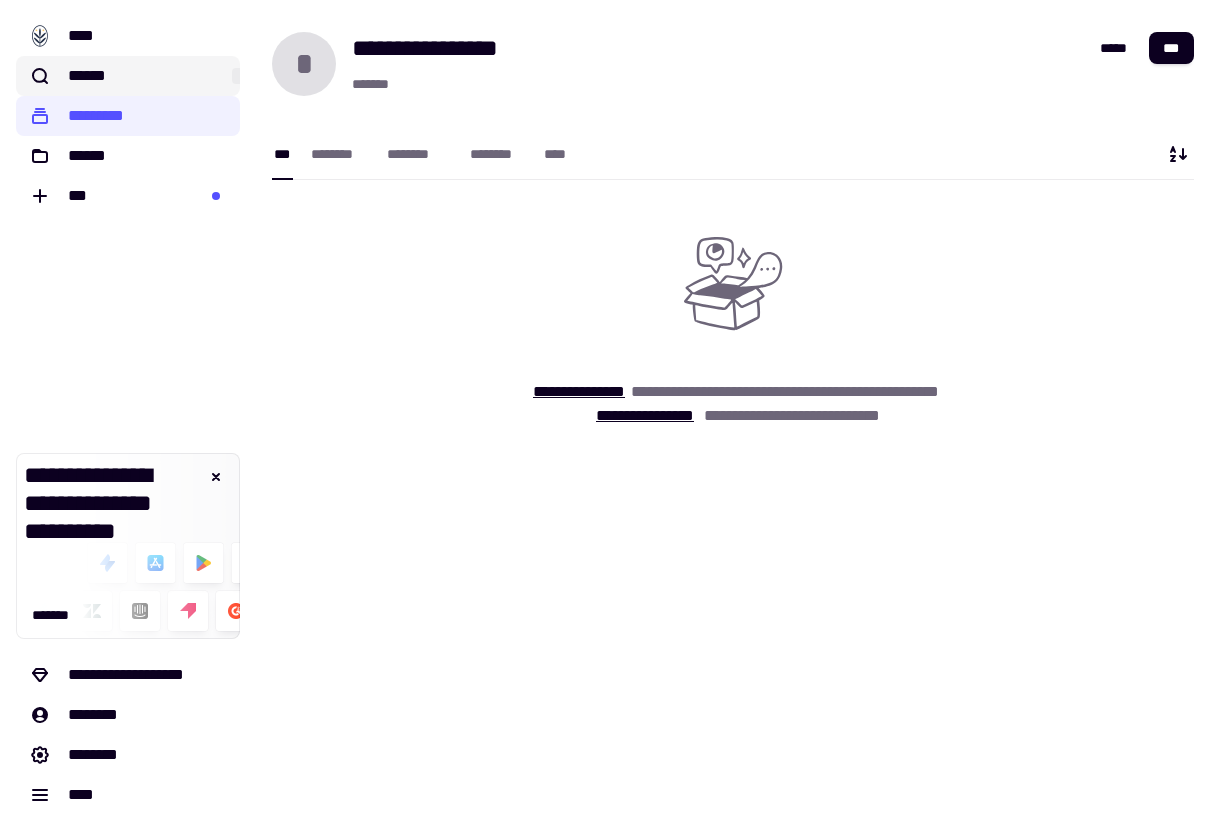 click on "******" 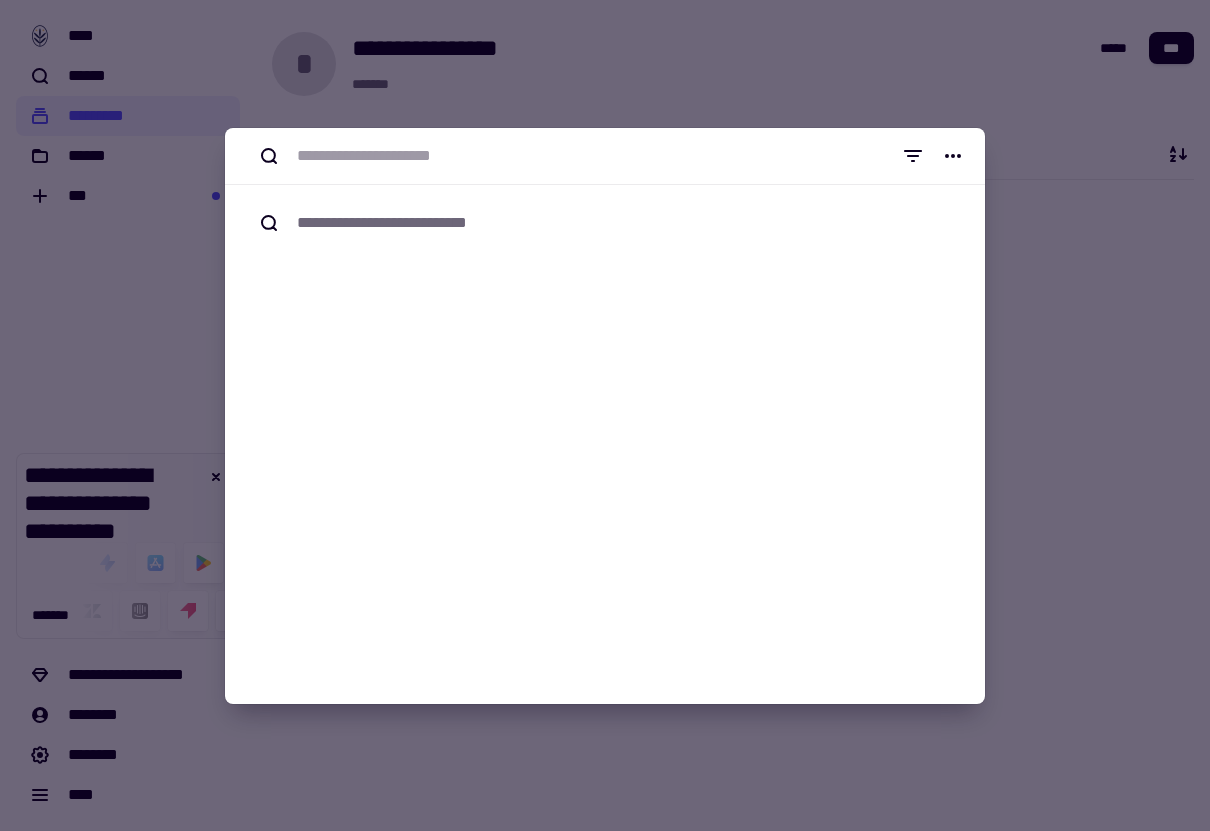 click at bounding box center (605, 415) 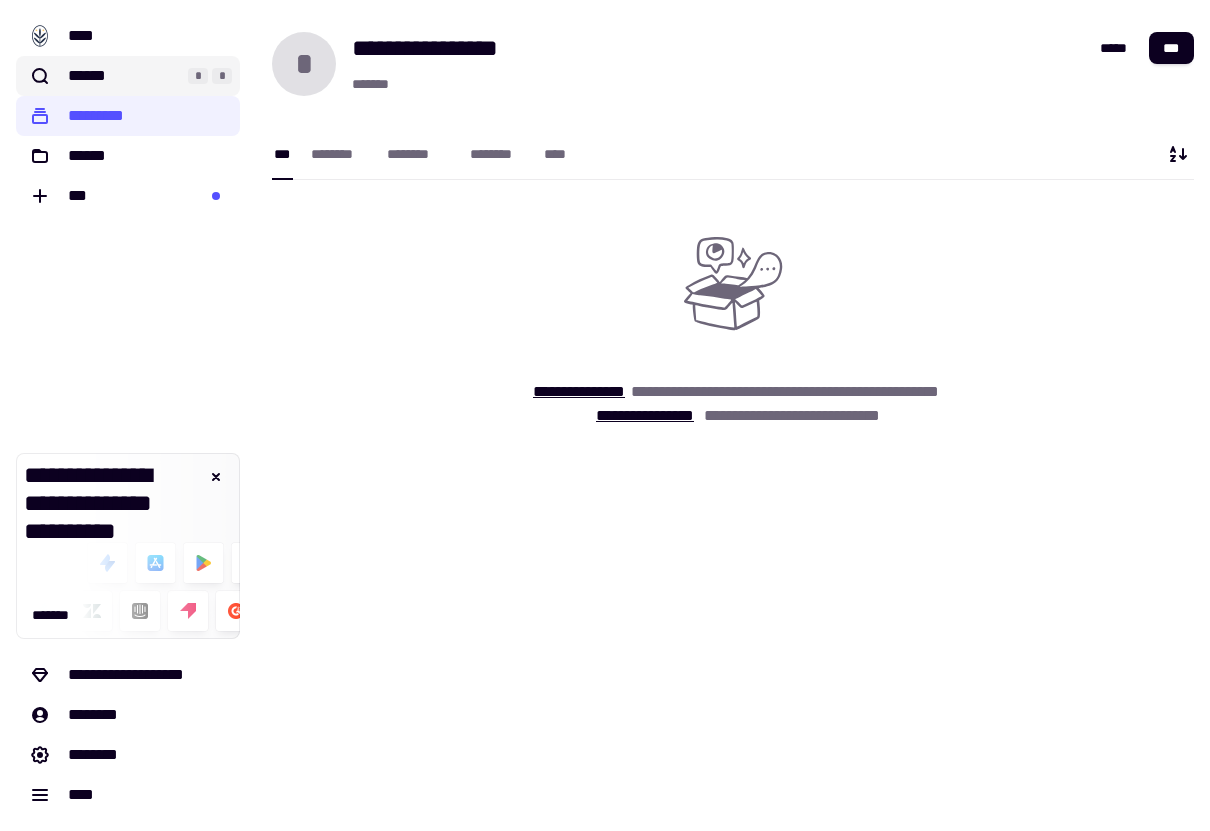 click on "******" 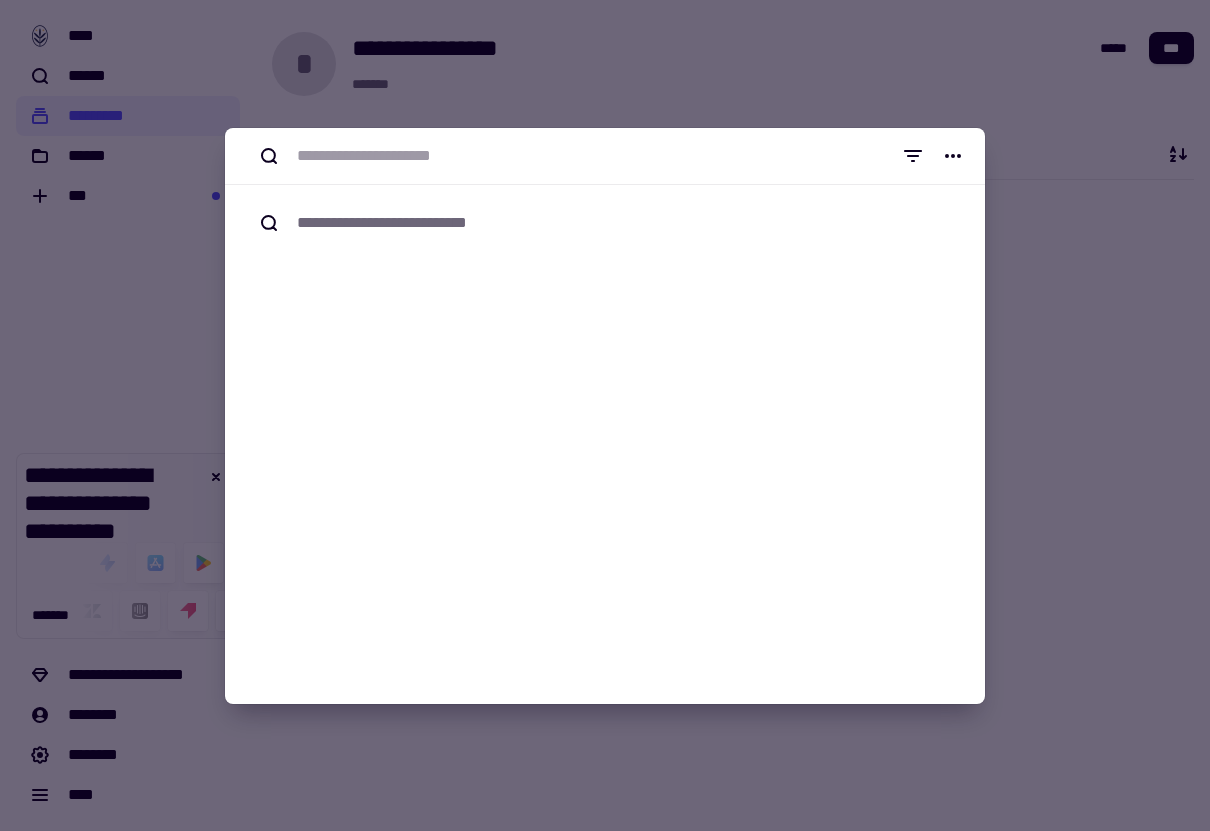 click at bounding box center (605, 415) 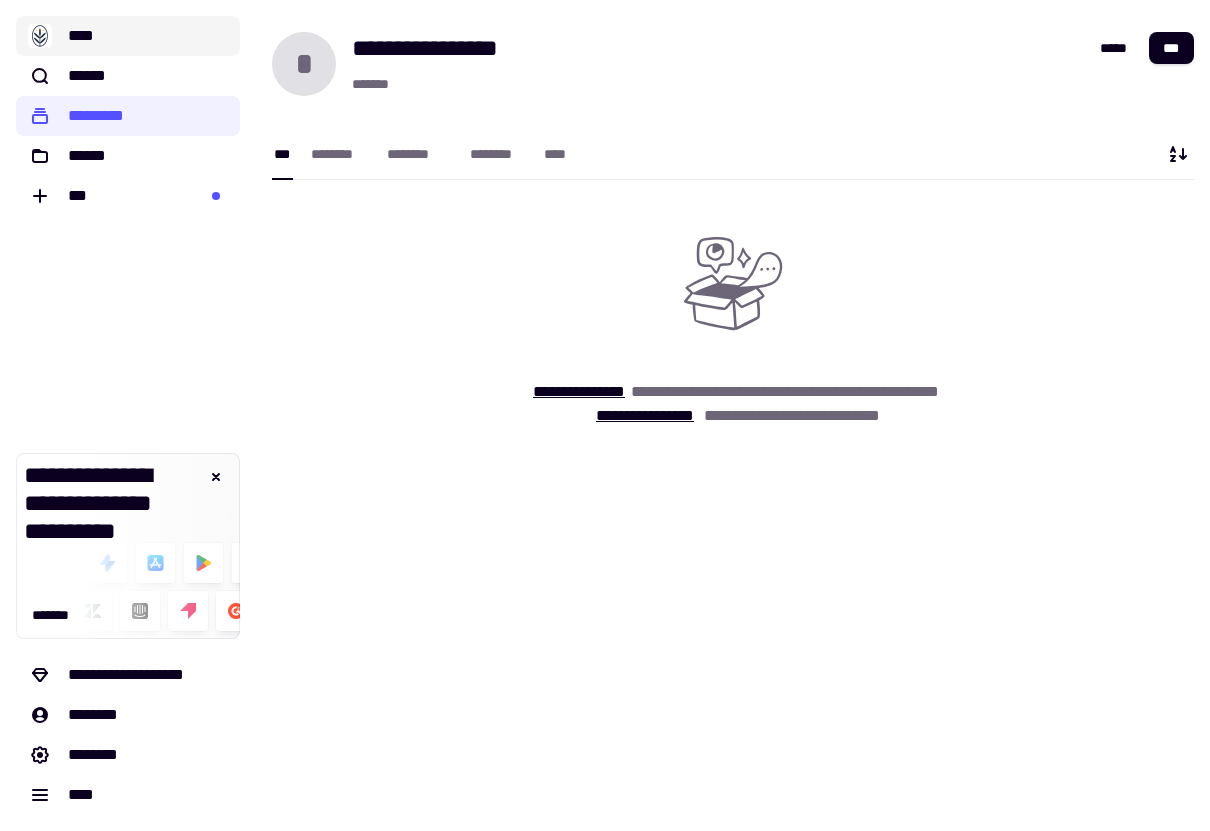 click on "****" 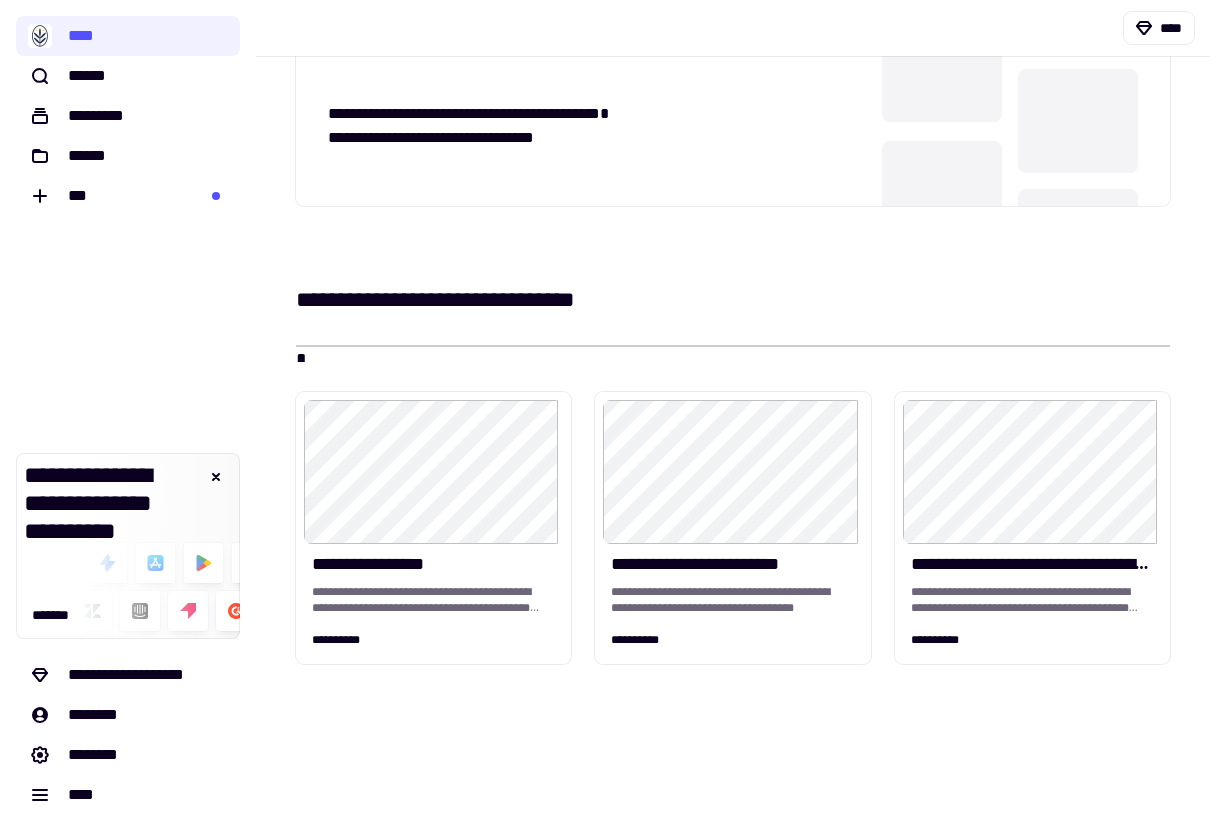 scroll, scrollTop: 529, scrollLeft: 0, axis: vertical 